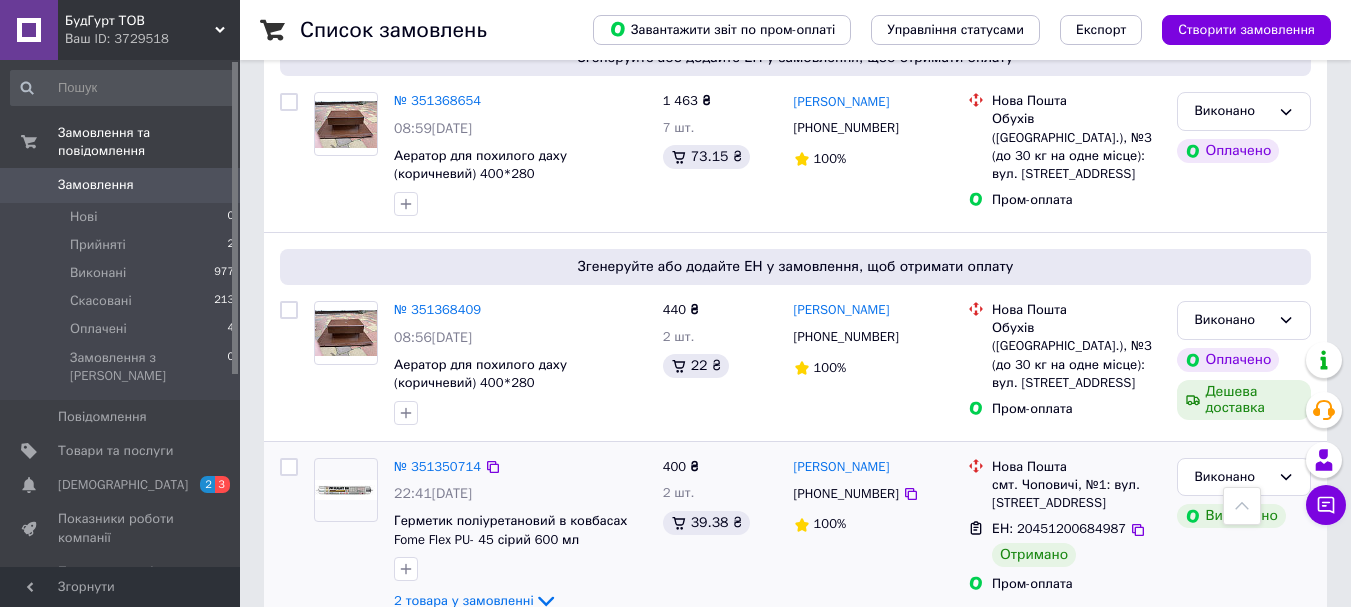 scroll, scrollTop: 400, scrollLeft: 0, axis: vertical 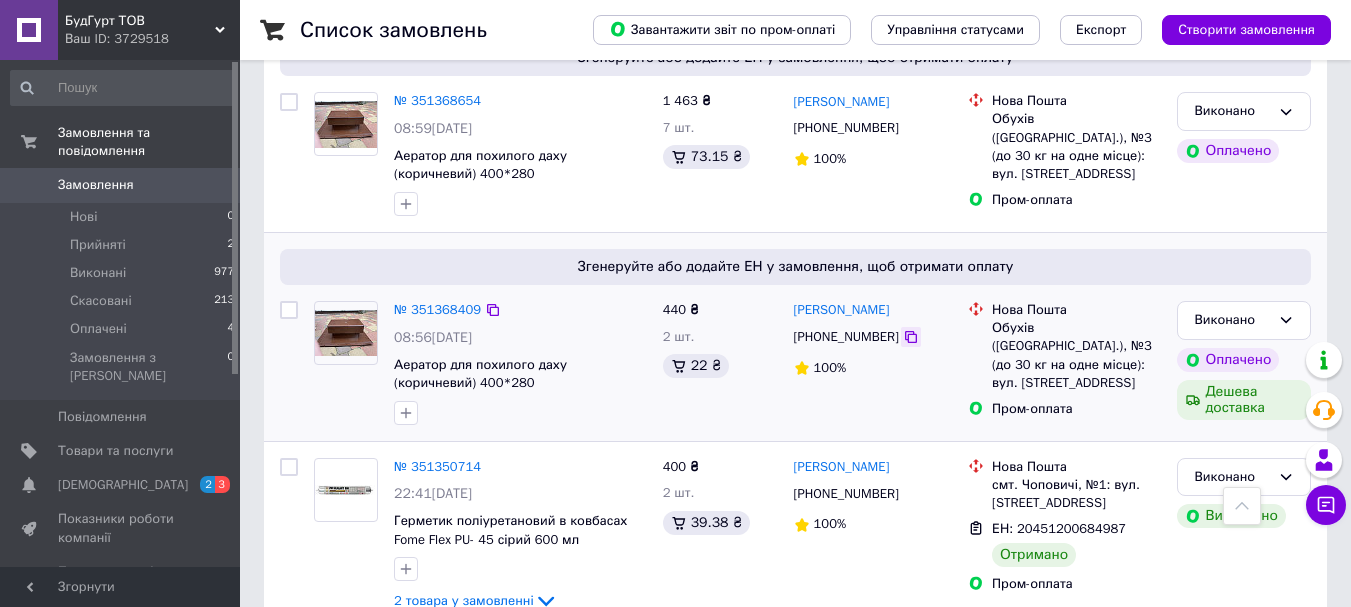 click 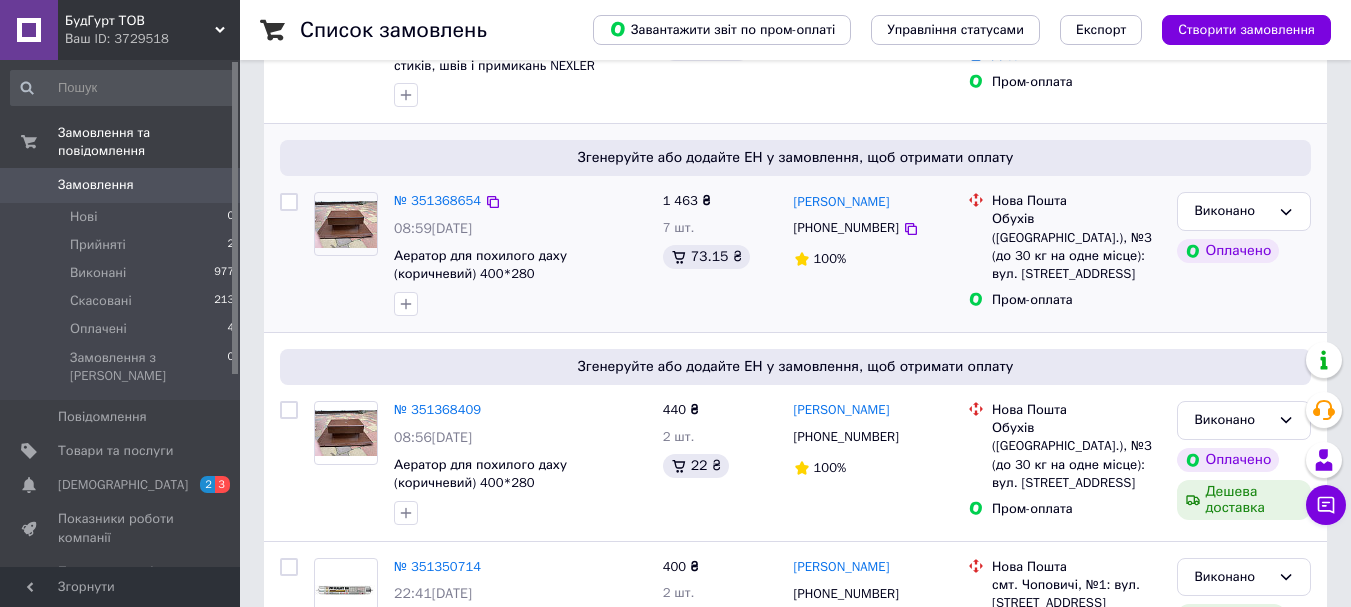scroll, scrollTop: 200, scrollLeft: 0, axis: vertical 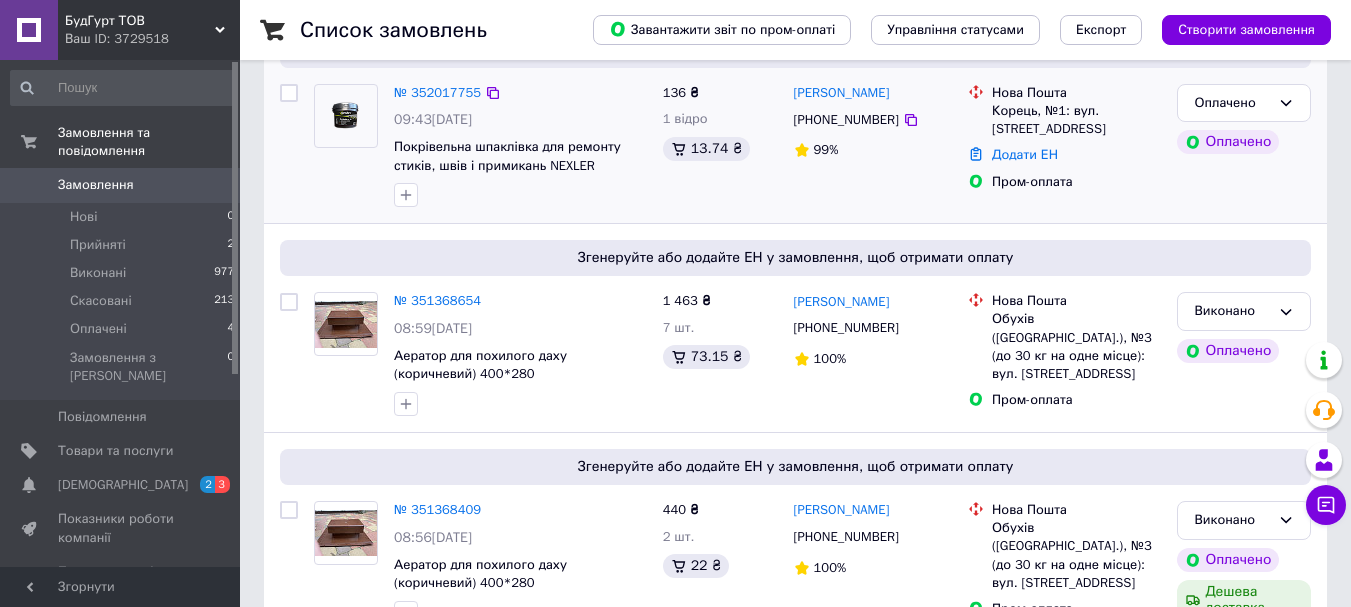 drag, startPoint x: 790, startPoint y: 91, endPoint x: 953, endPoint y: 96, distance: 163.07668 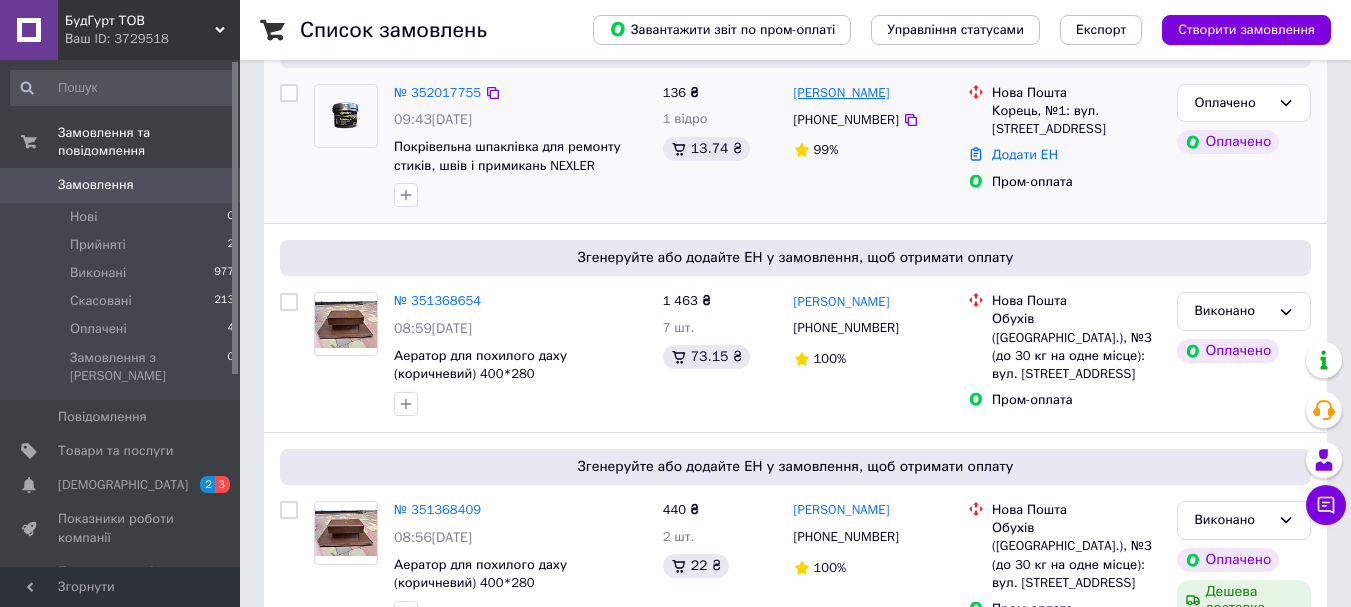 copy on "[PERSON_NAME]" 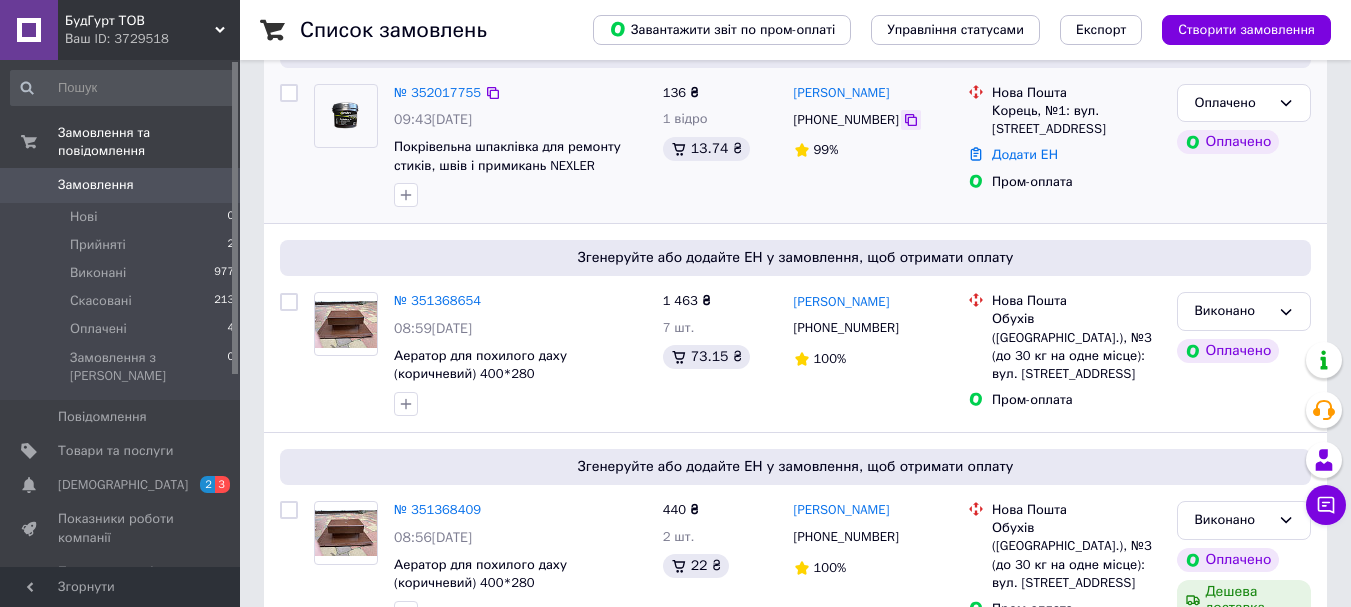 click 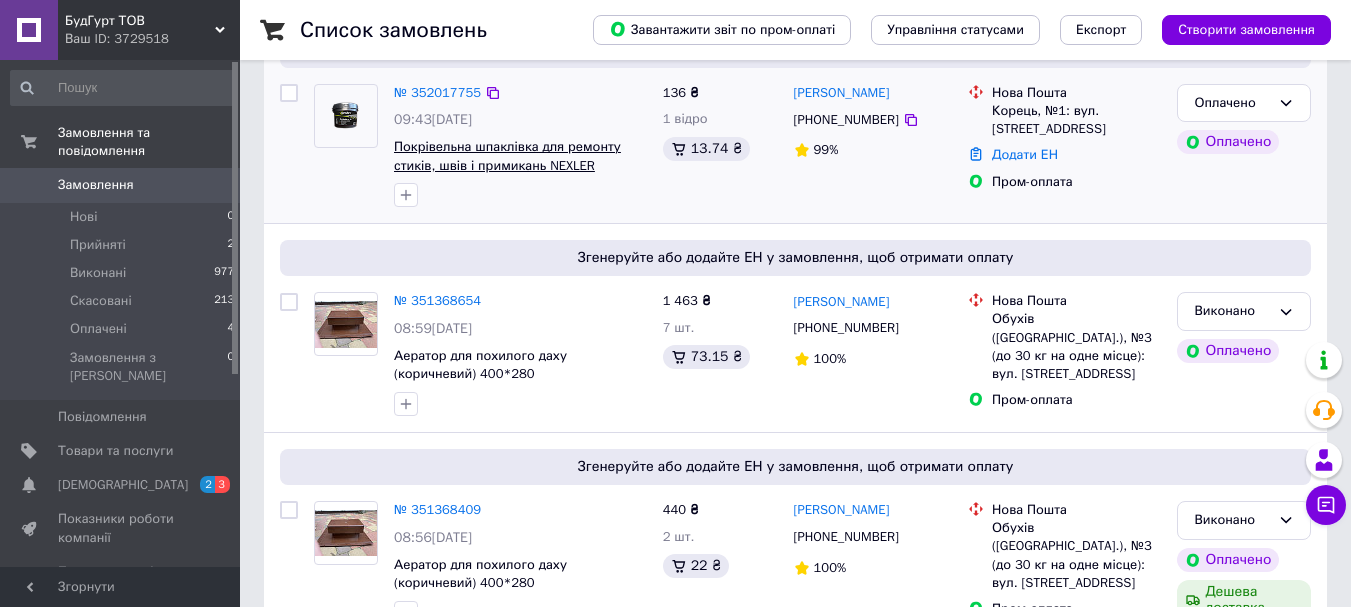 click on "Покрівельна шпаклівка для ремонту стиків, швів і примикань NEXLER ARBOLEX-U" at bounding box center [507, 165] 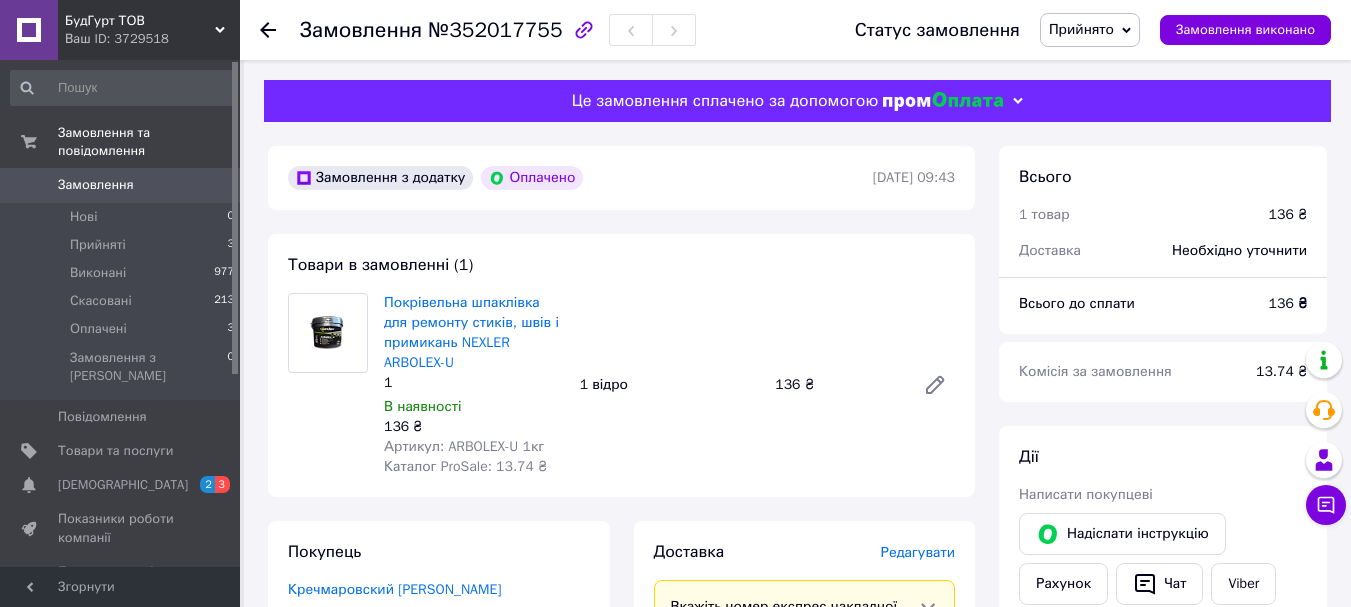 scroll, scrollTop: 200, scrollLeft: 0, axis: vertical 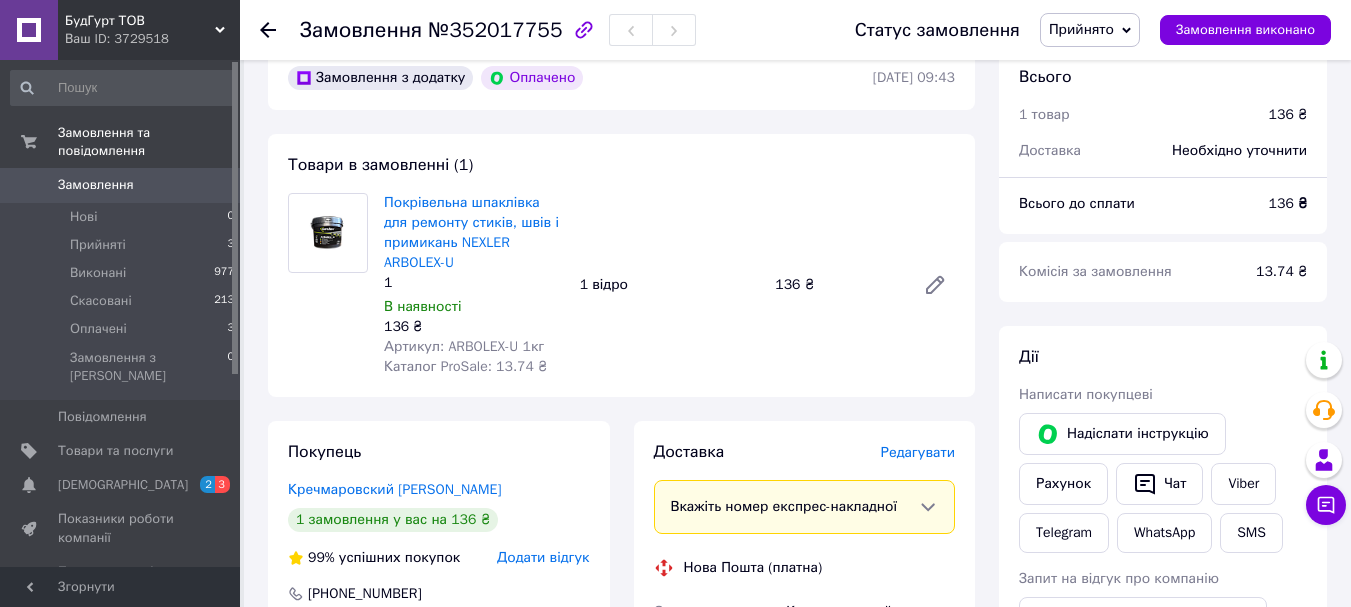 click on "Замовлення 0" at bounding box center (123, 185) 